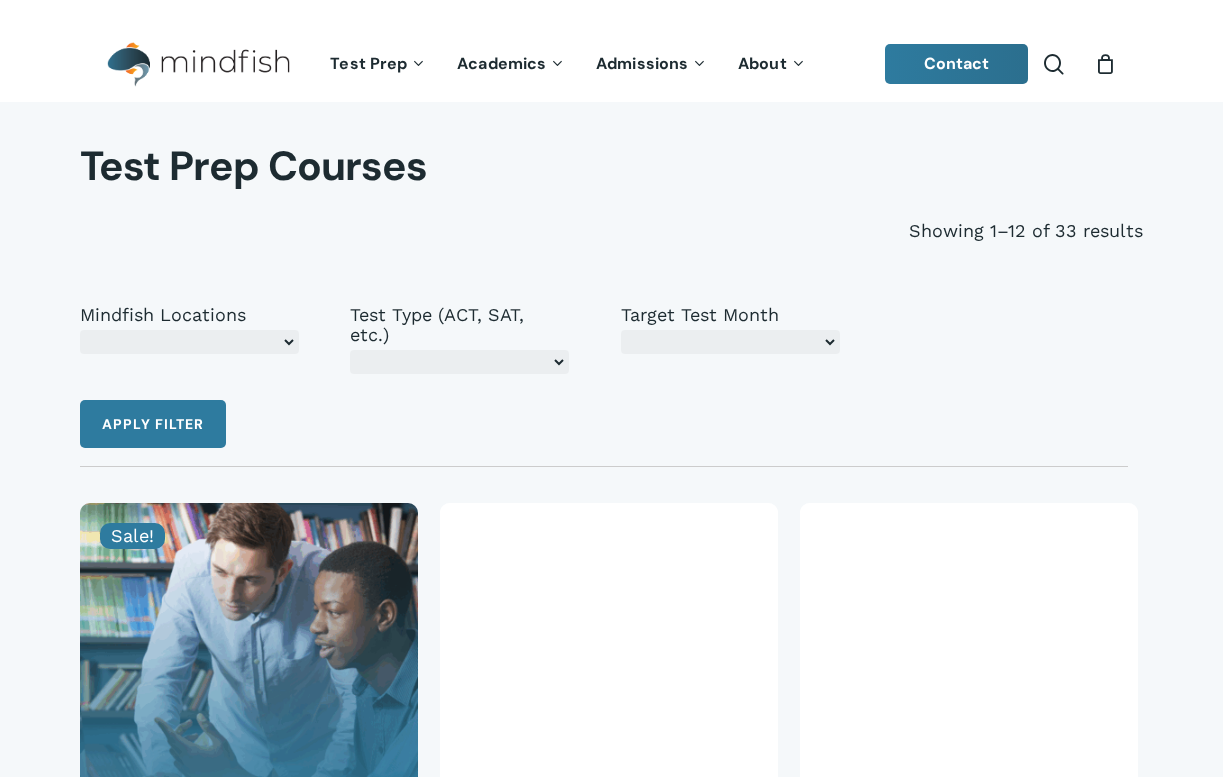 scroll, scrollTop: 0, scrollLeft: 0, axis: both 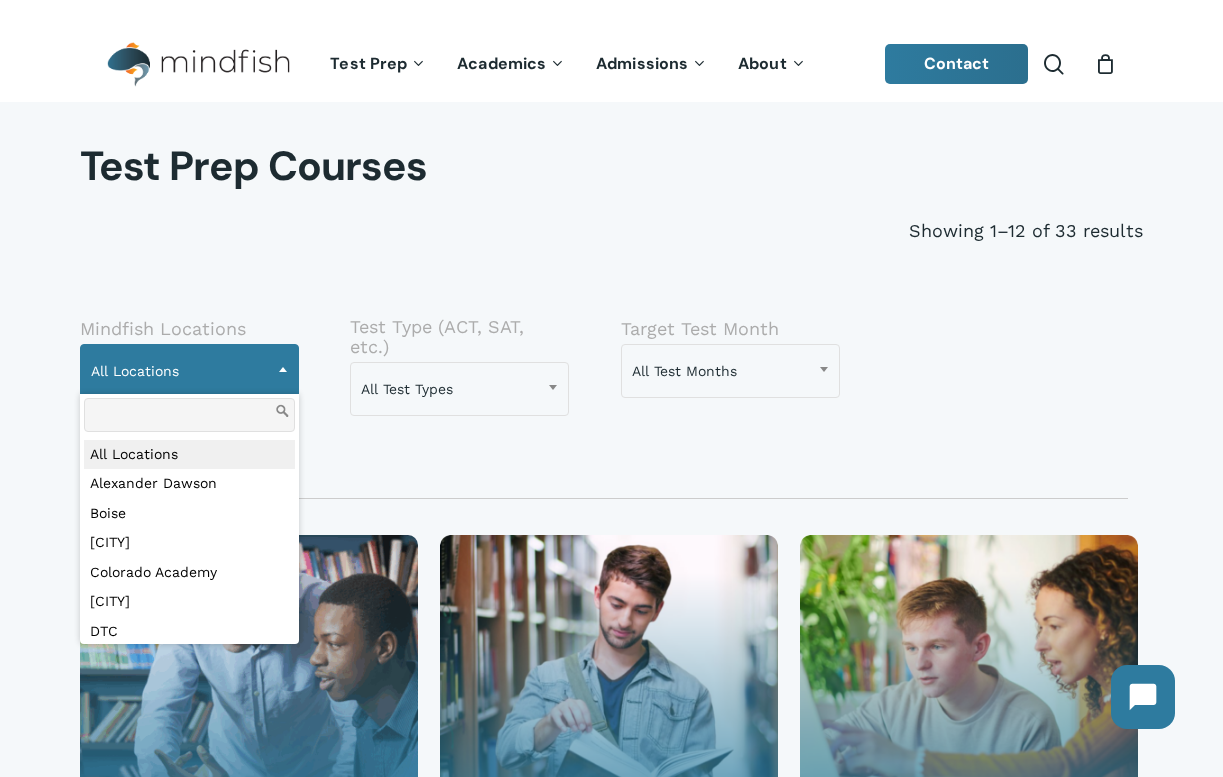 click at bounding box center (283, 369) 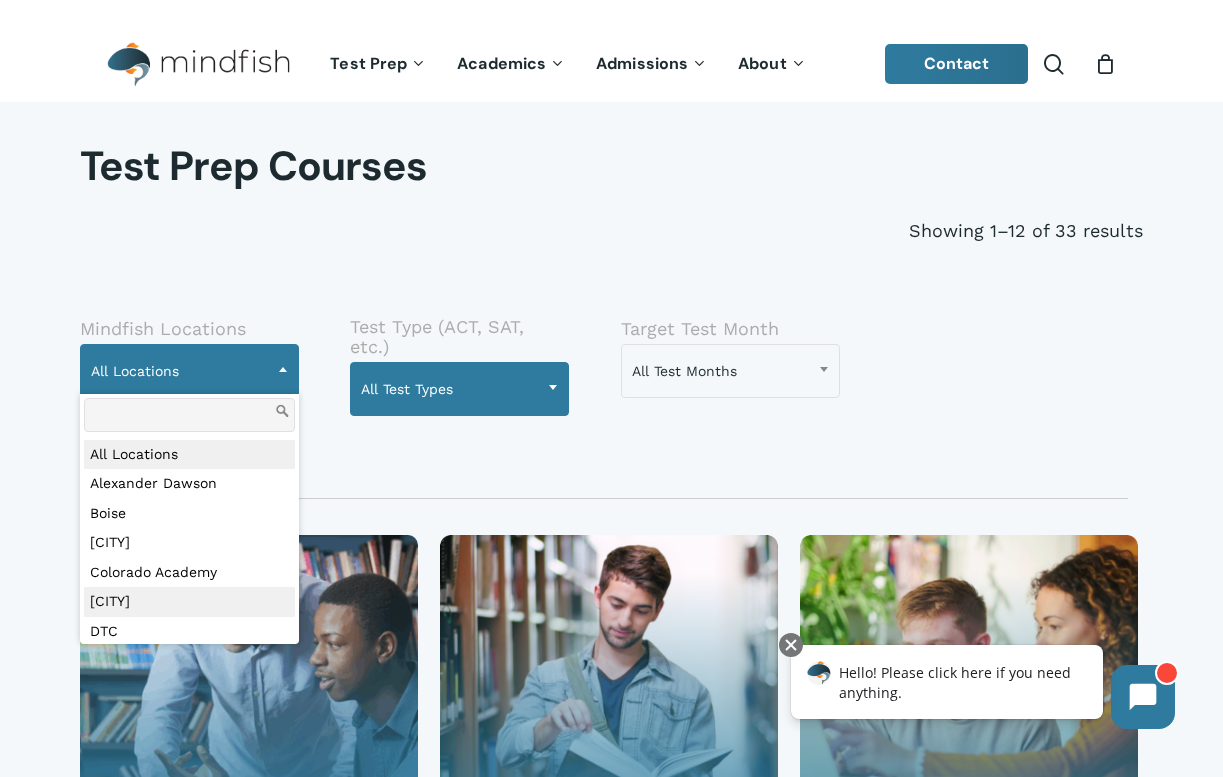 click on "All Test Types" at bounding box center (459, 389) 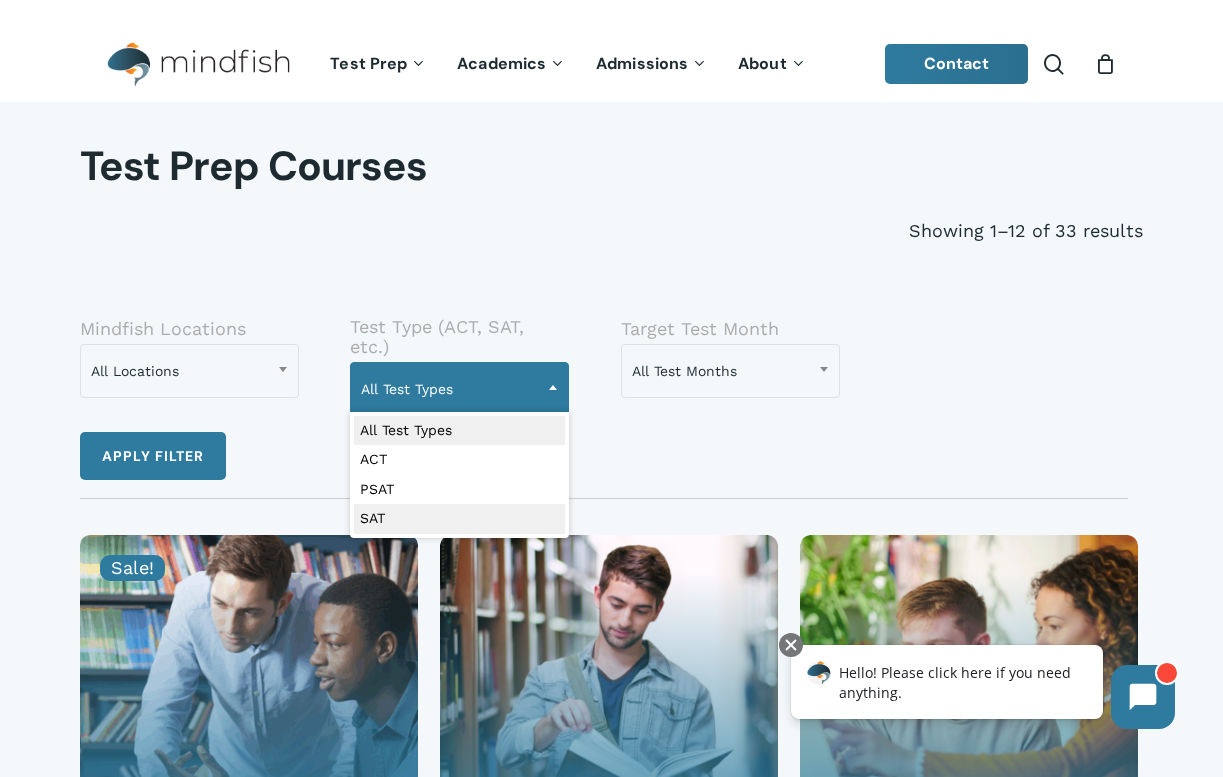 select on "***" 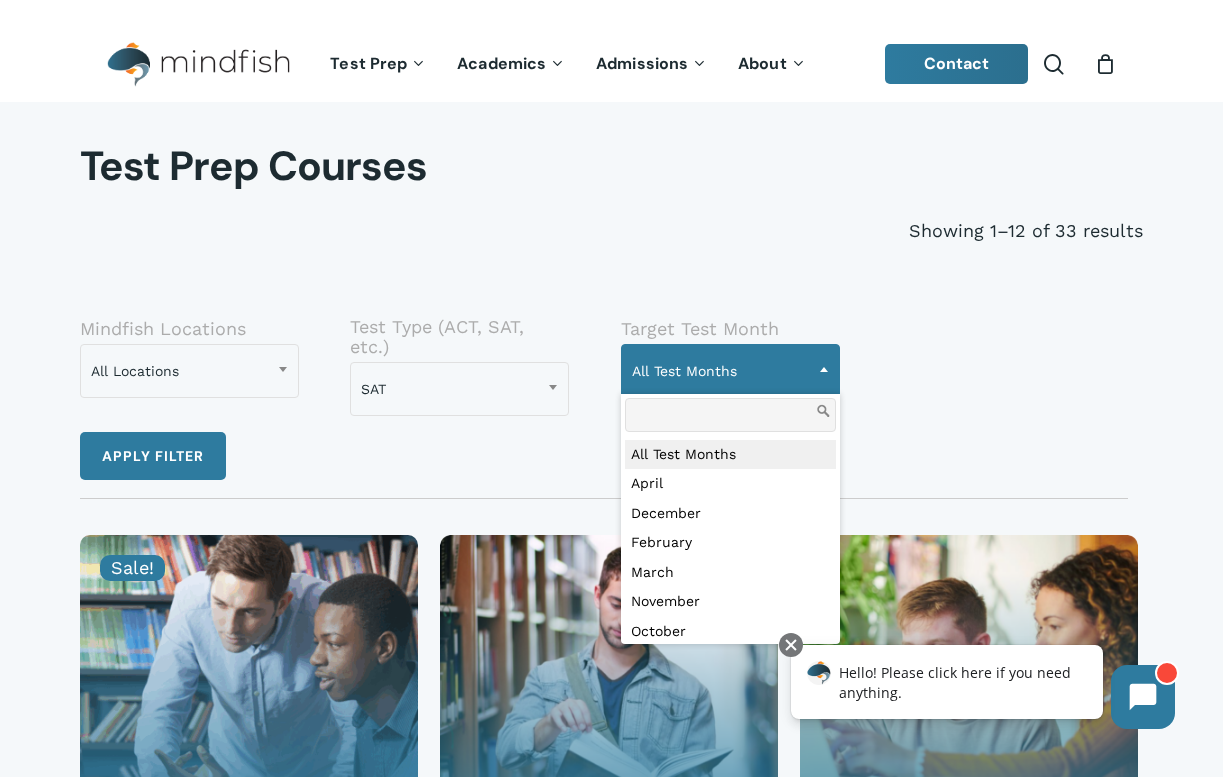click on "All Test Months" at bounding box center [730, 371] 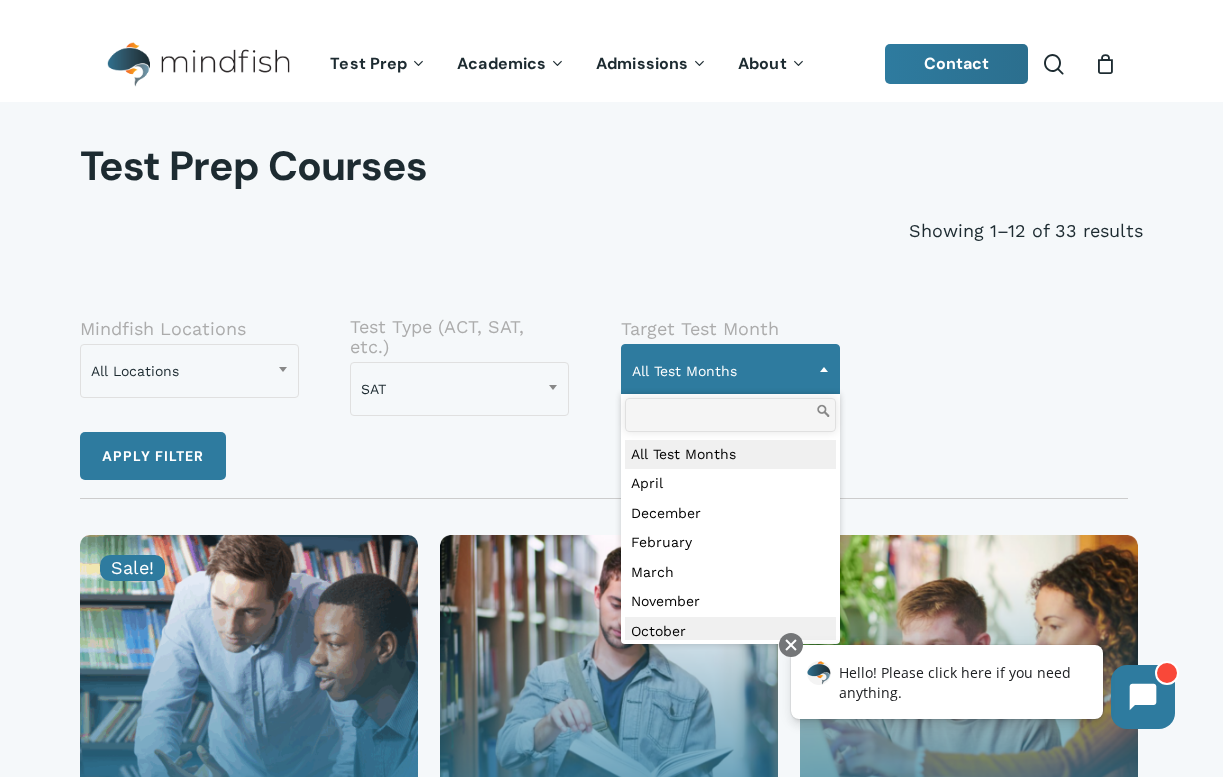 select on "***" 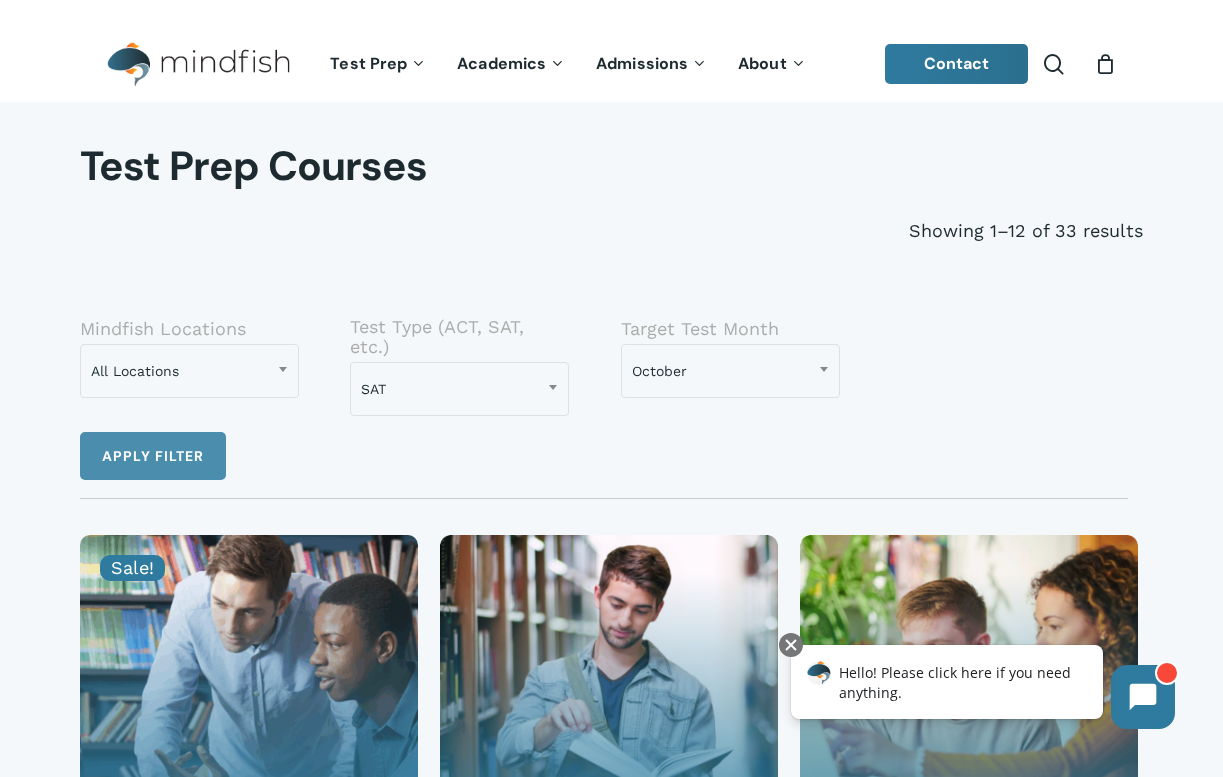 click on "Apply filter" at bounding box center (153, 456) 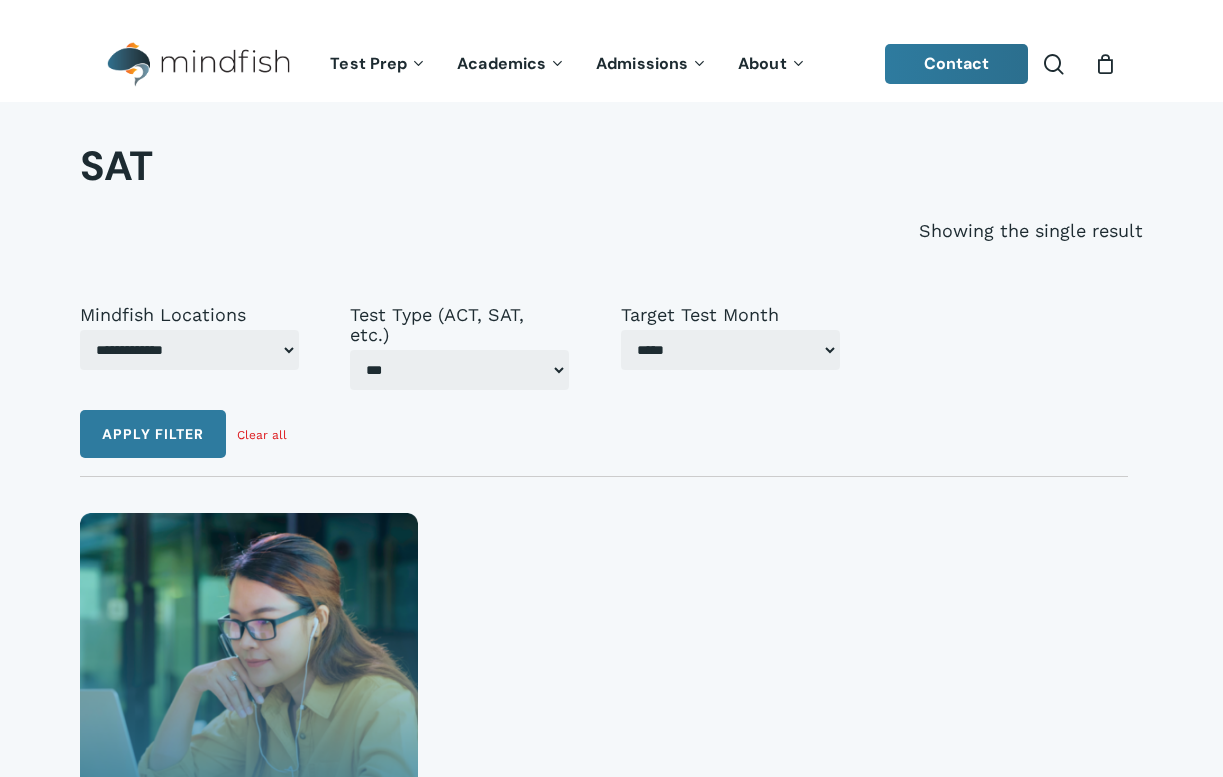 select on "***" 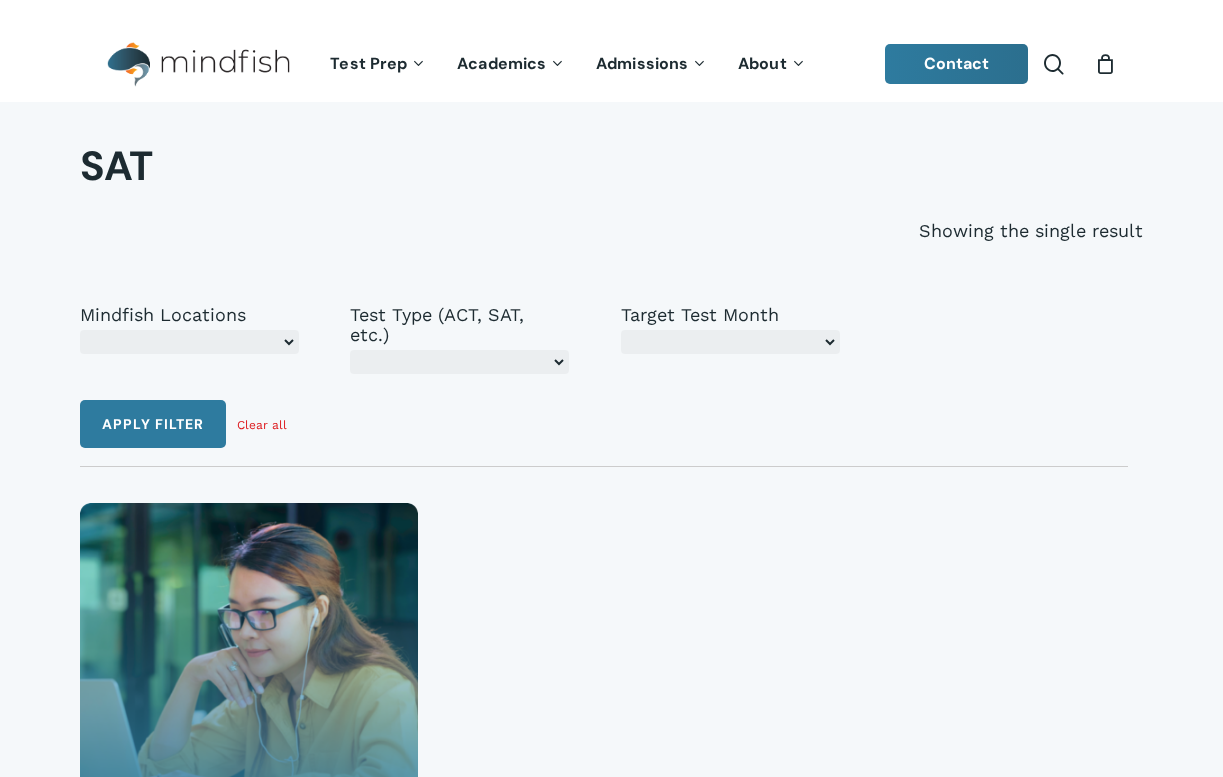 scroll, scrollTop: 0, scrollLeft: 0, axis: both 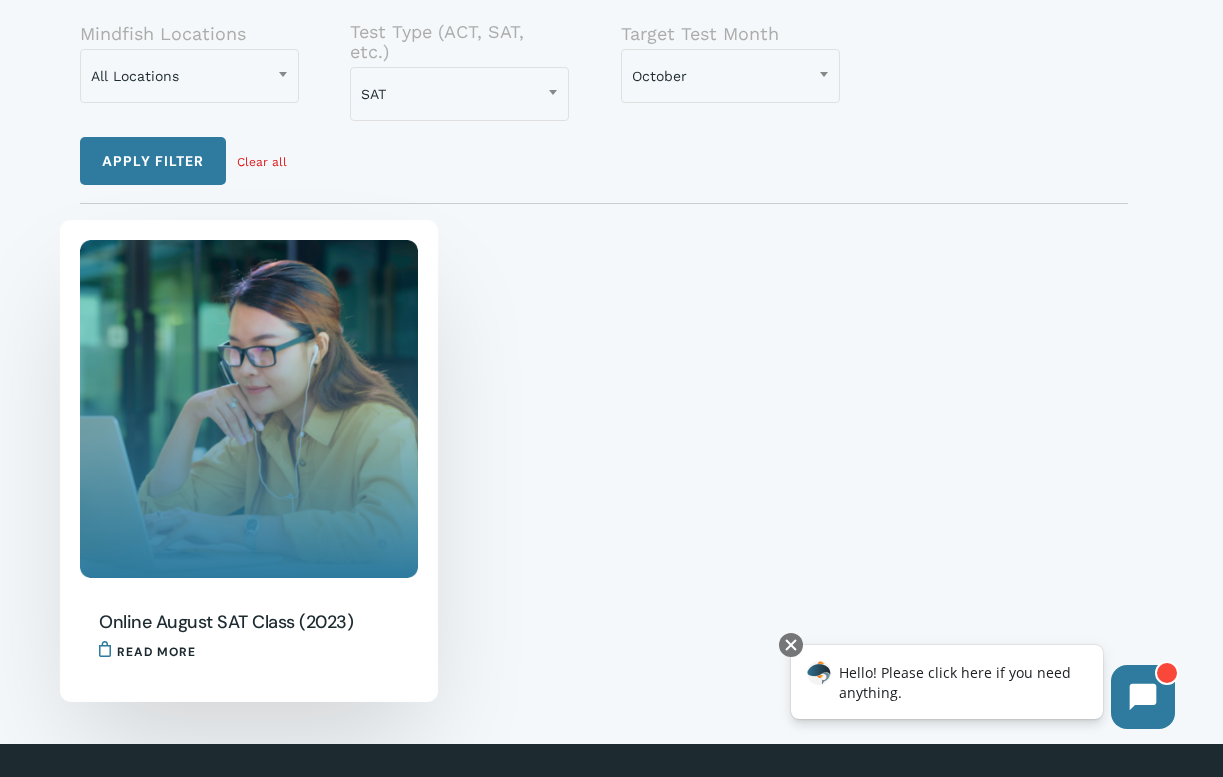 click at bounding box center (249, 409) 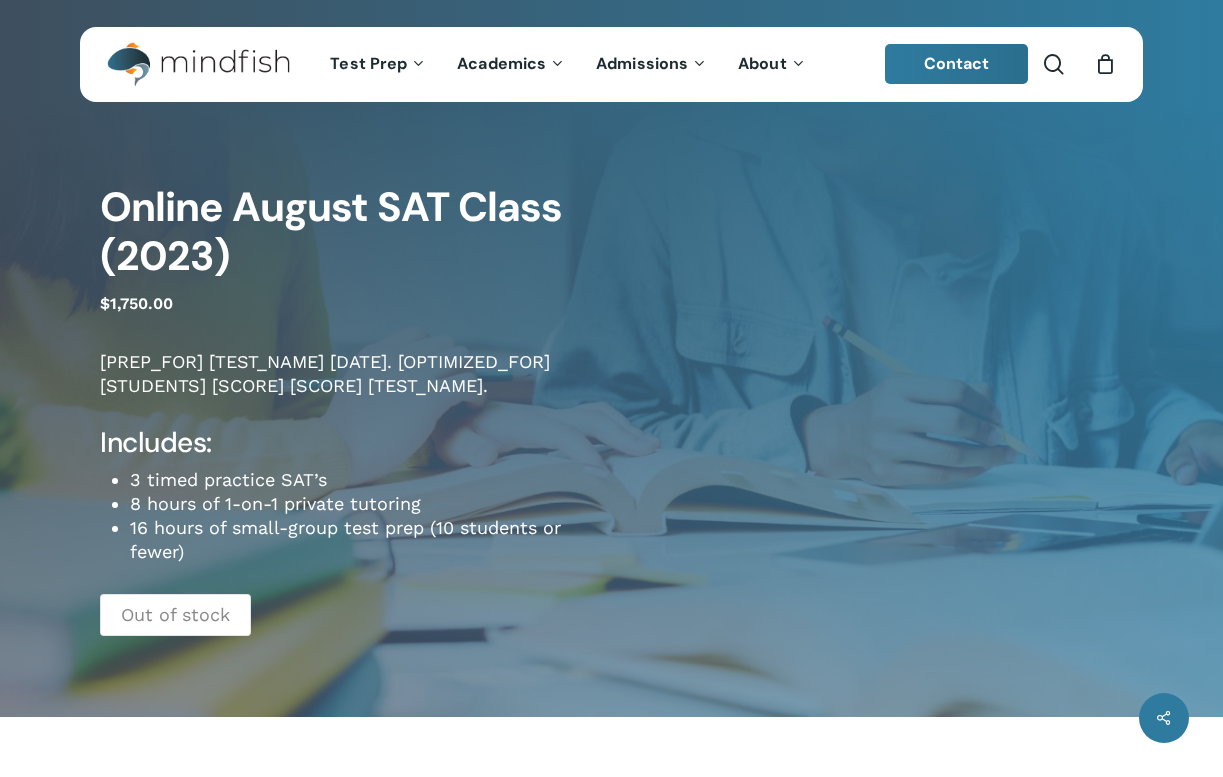 scroll, scrollTop: 0, scrollLeft: 0, axis: both 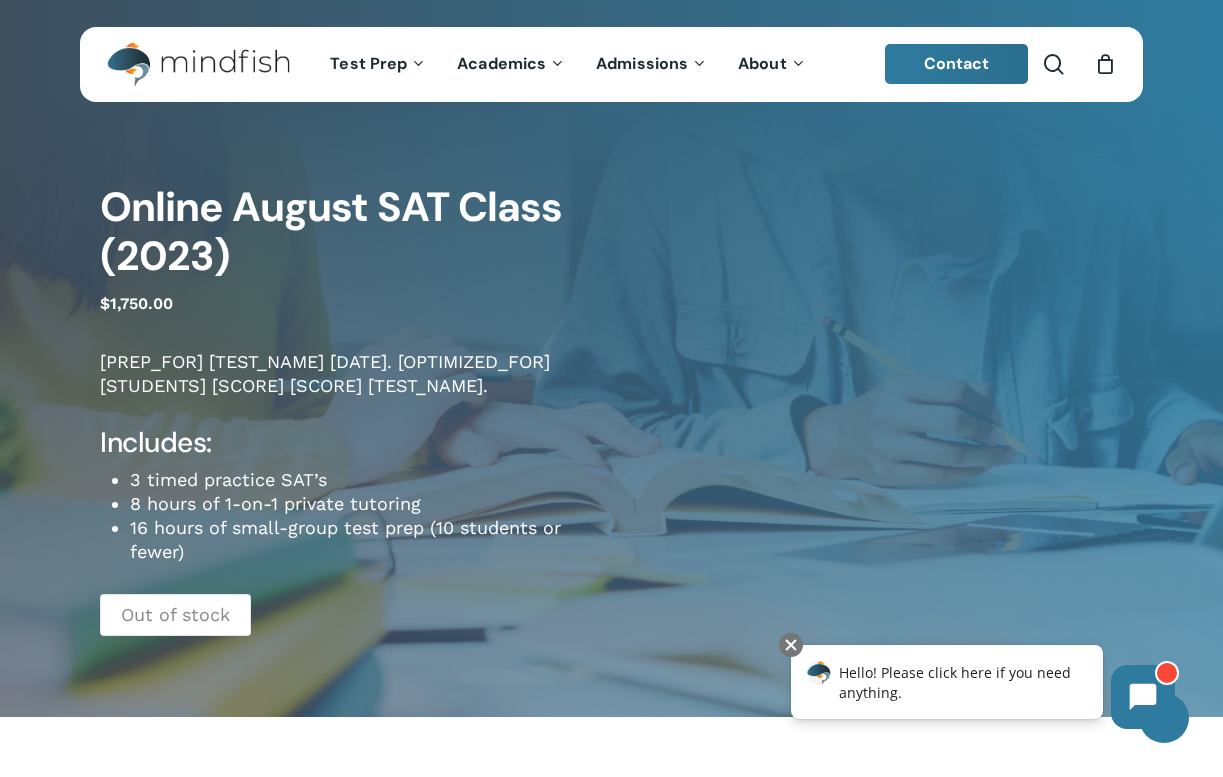 click on "Out of stock" at bounding box center (175, 615) 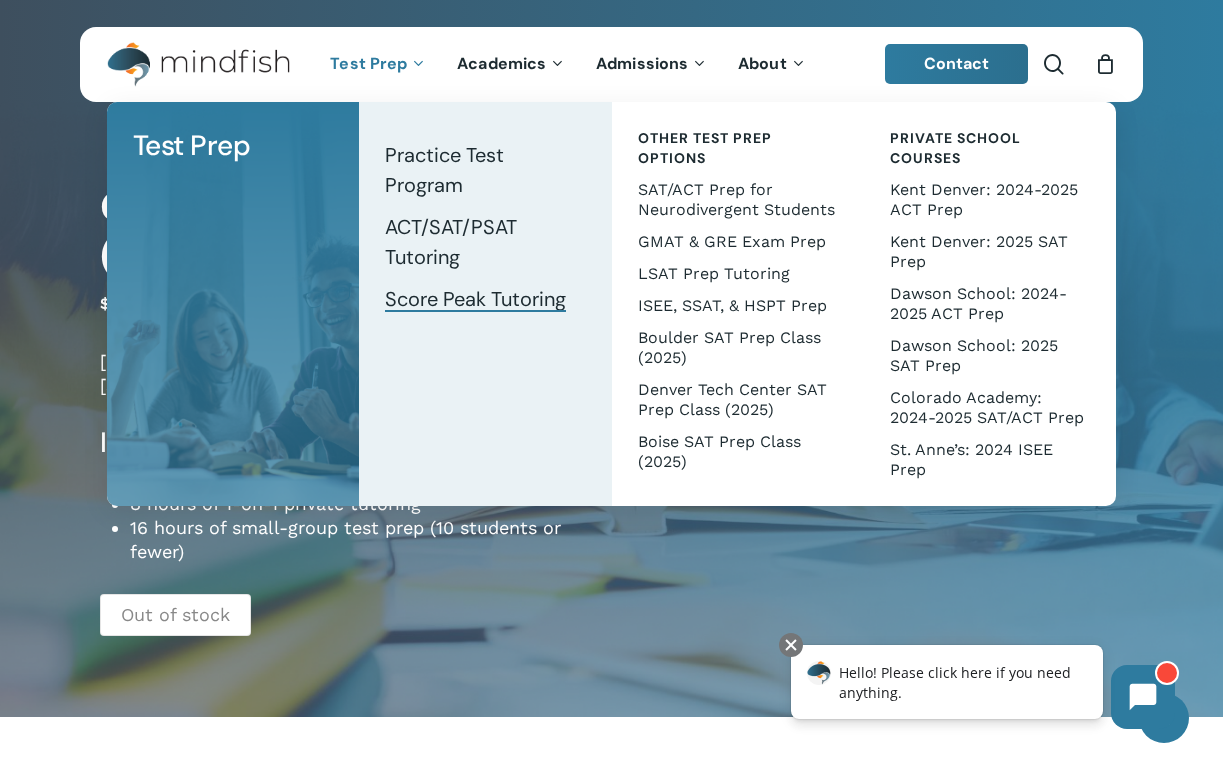click on "Score Peak Tutoring" at bounding box center (475, 299) 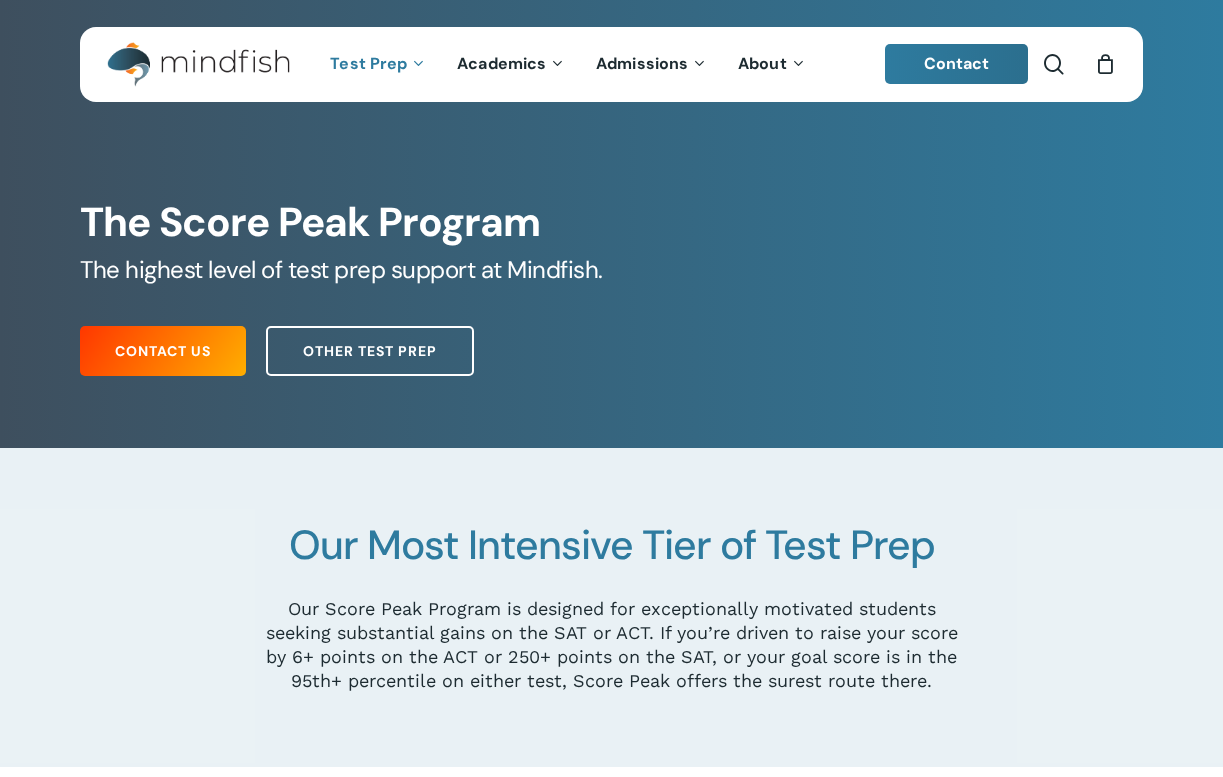 scroll, scrollTop: 0, scrollLeft: 0, axis: both 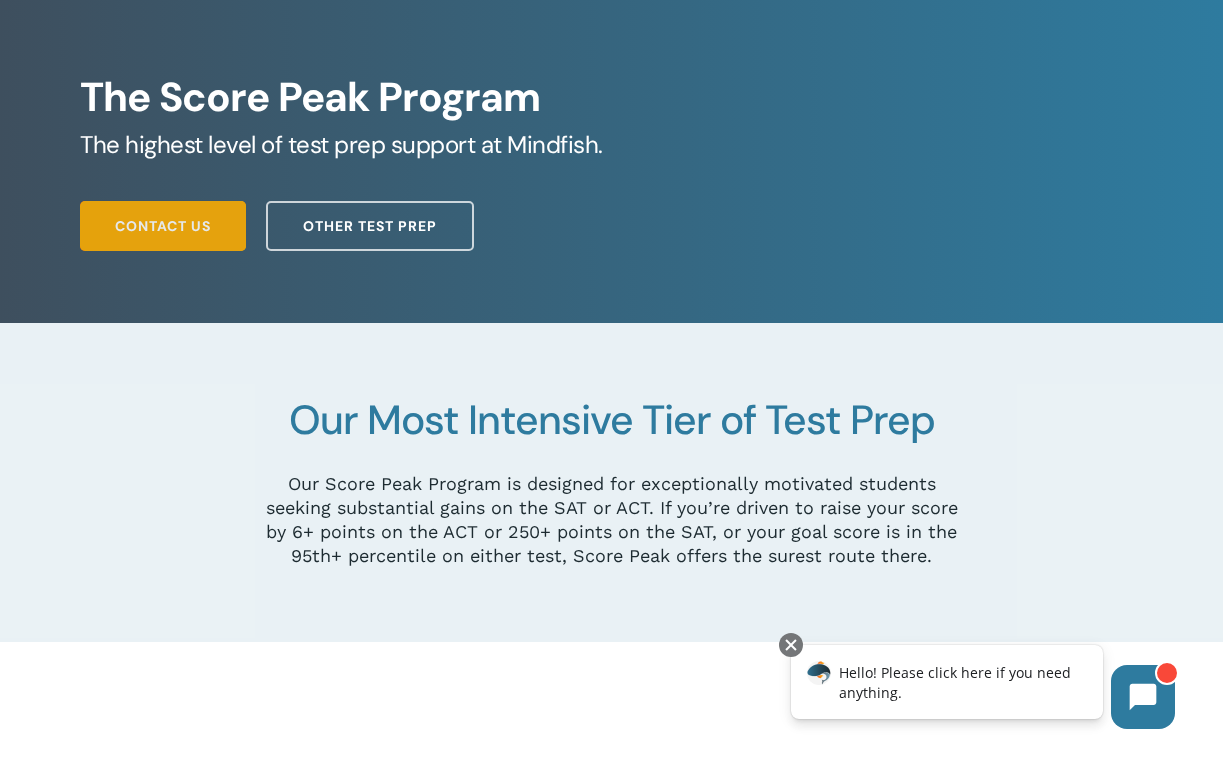 click on "Contact Us" at bounding box center [163, 226] 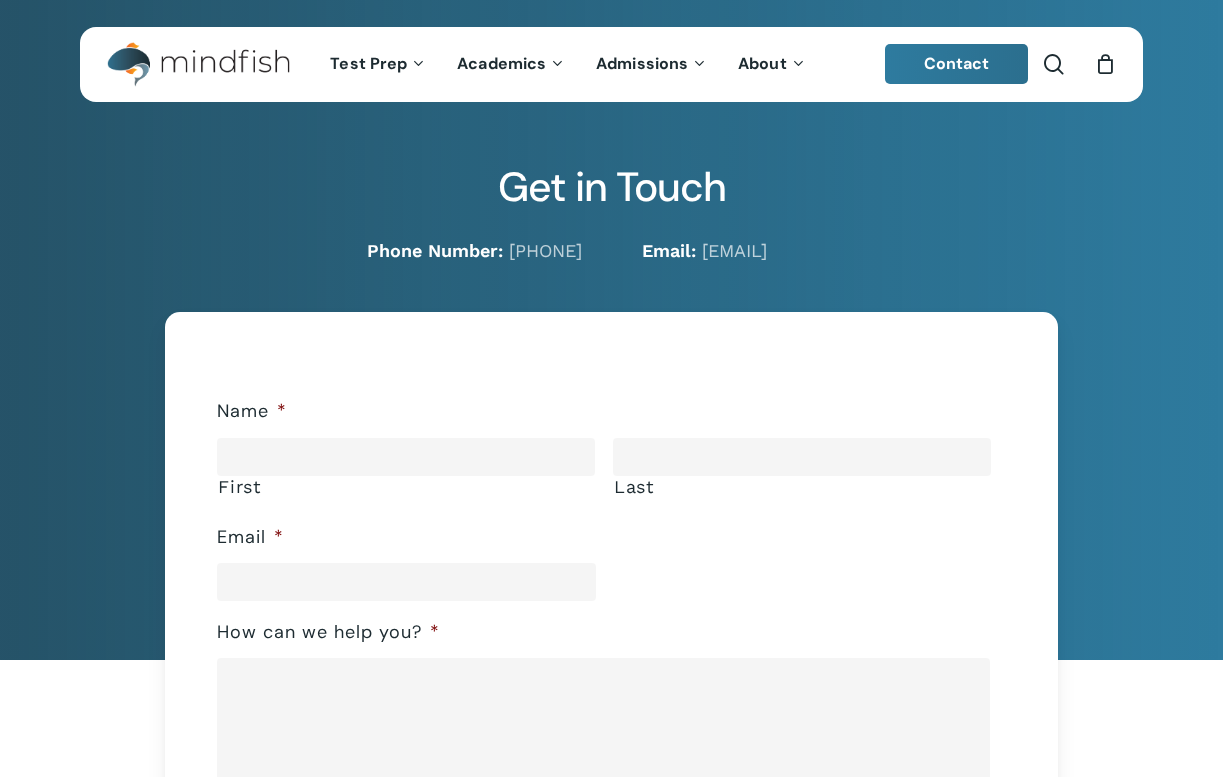 scroll, scrollTop: 0, scrollLeft: 0, axis: both 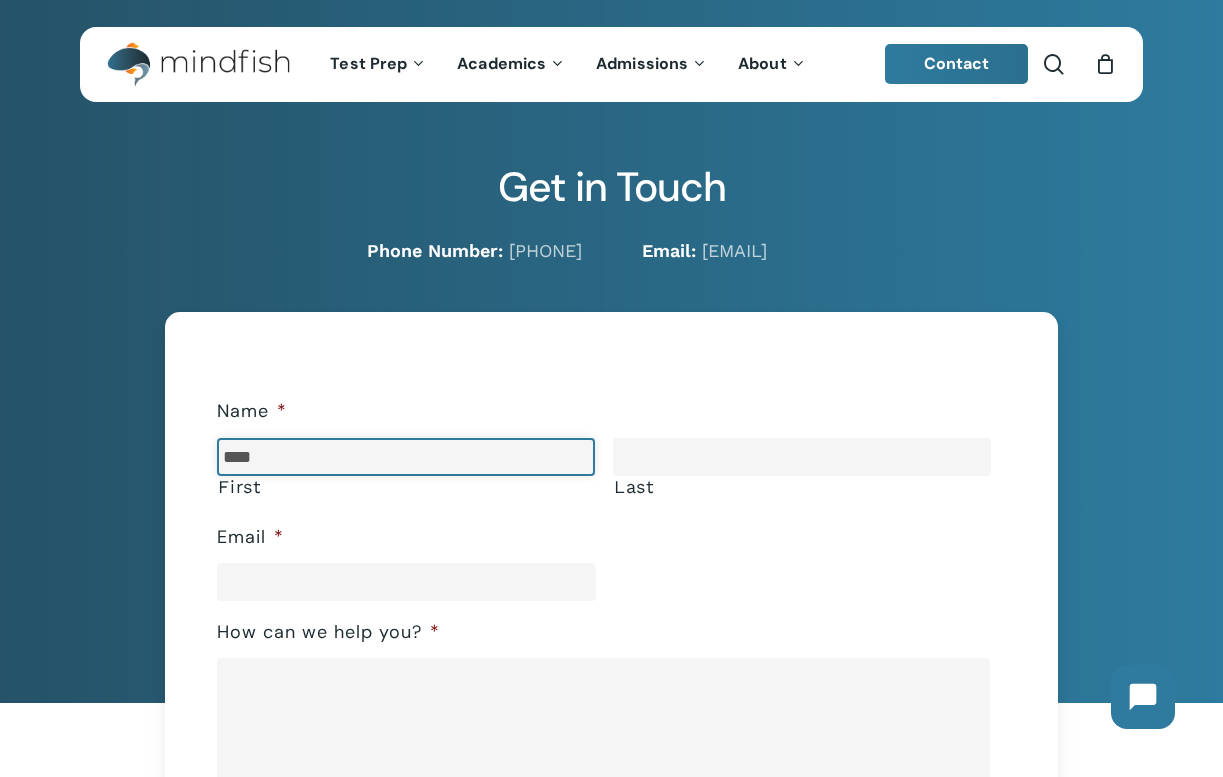 type on "****" 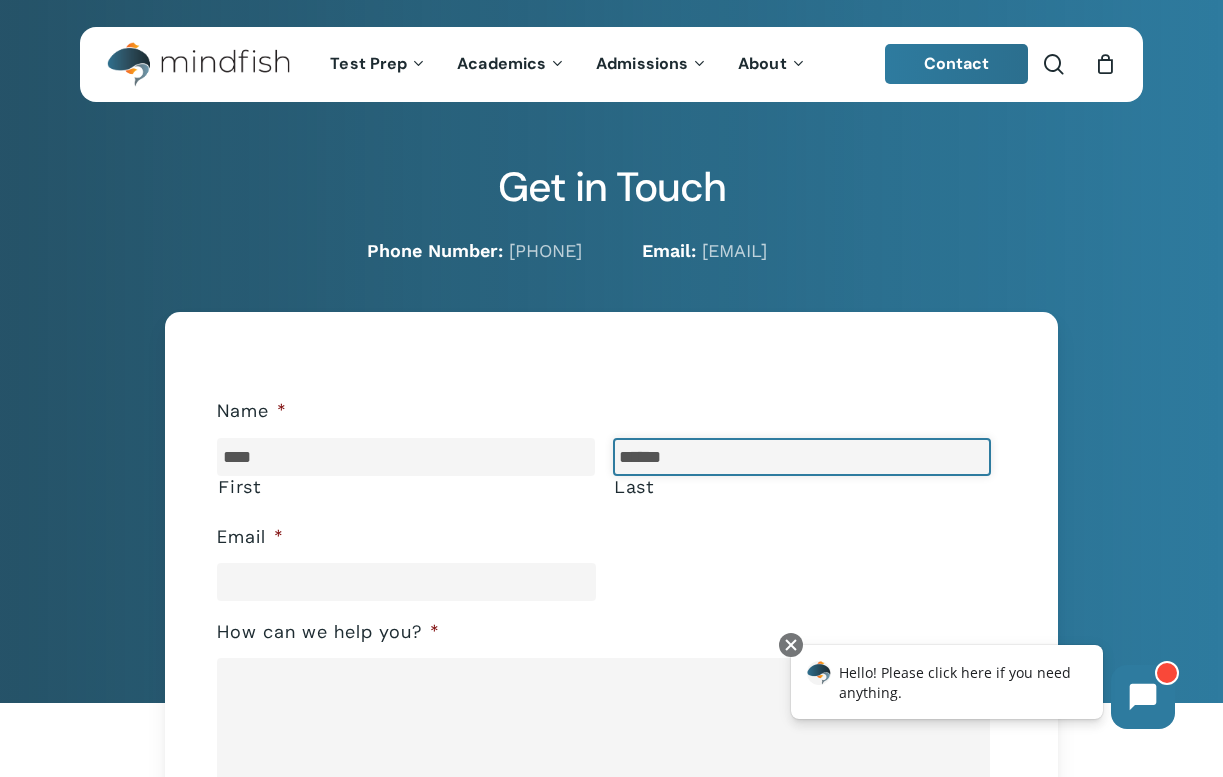 type on "******" 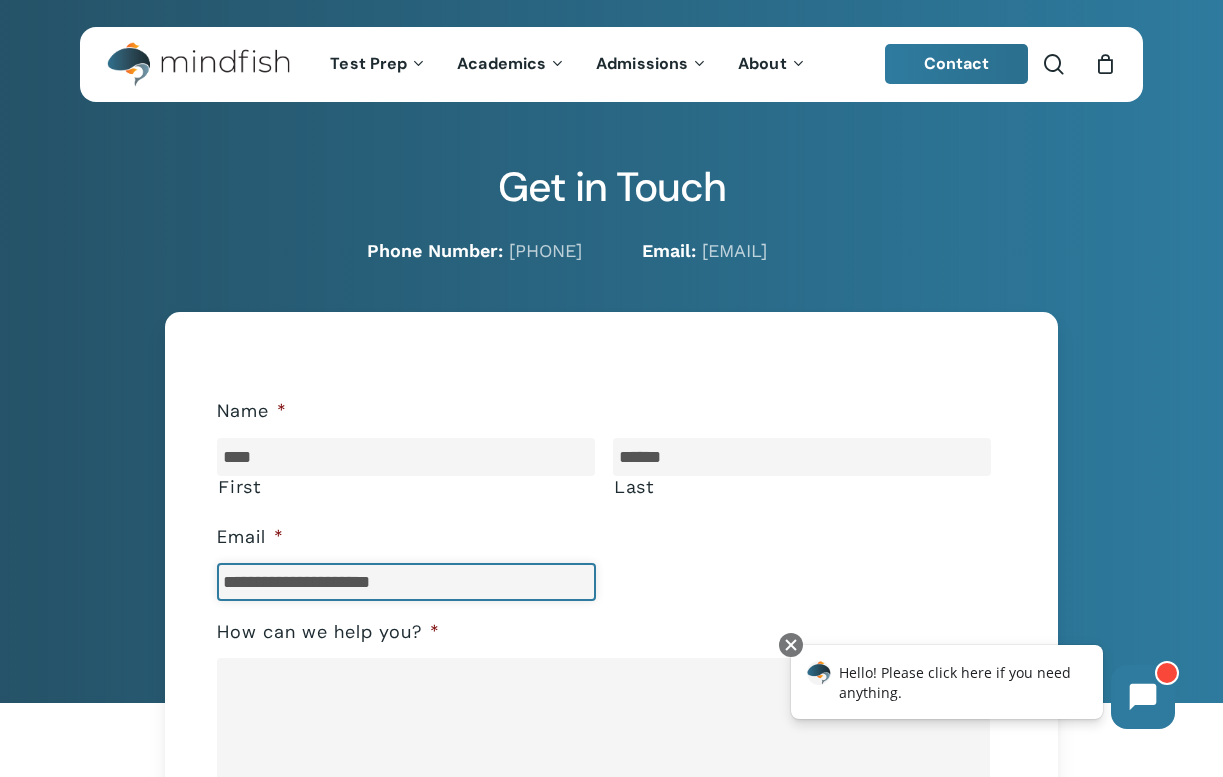 type on "**********" 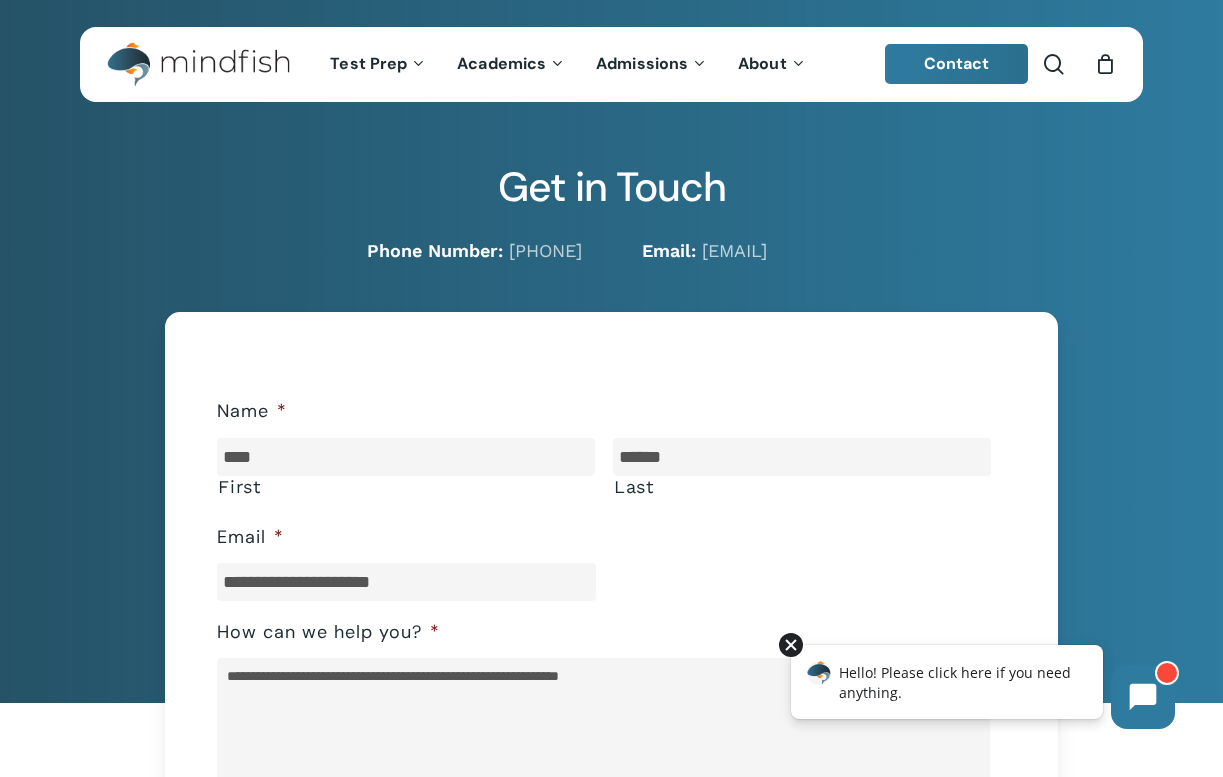 click at bounding box center [791, 645] 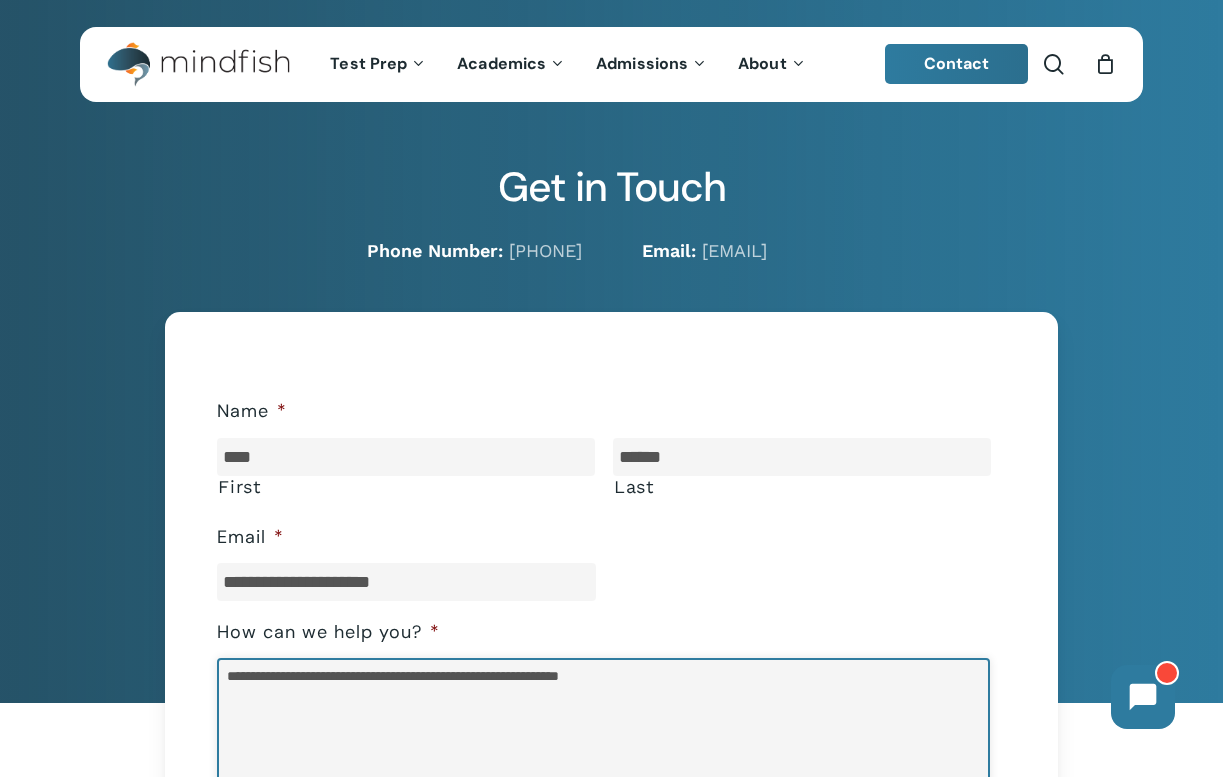 click on "**********" at bounding box center (603, 738) 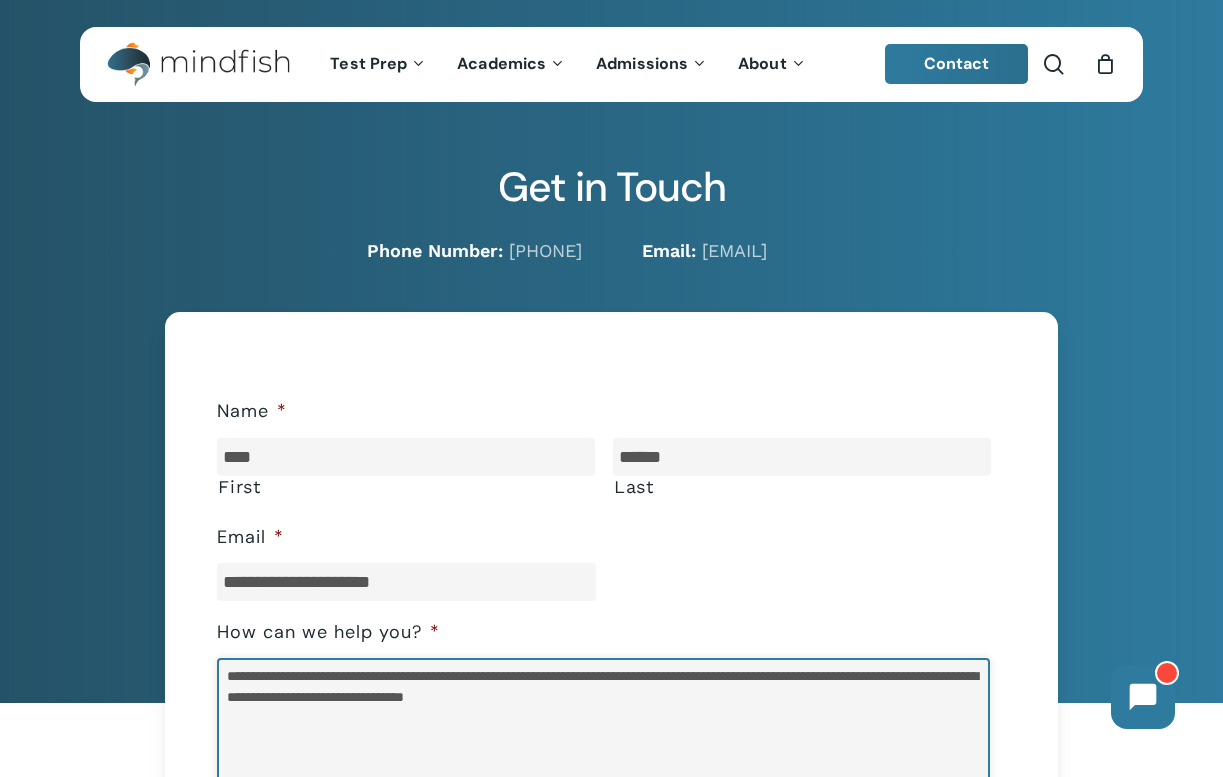 click on "**********" at bounding box center [603, 738] 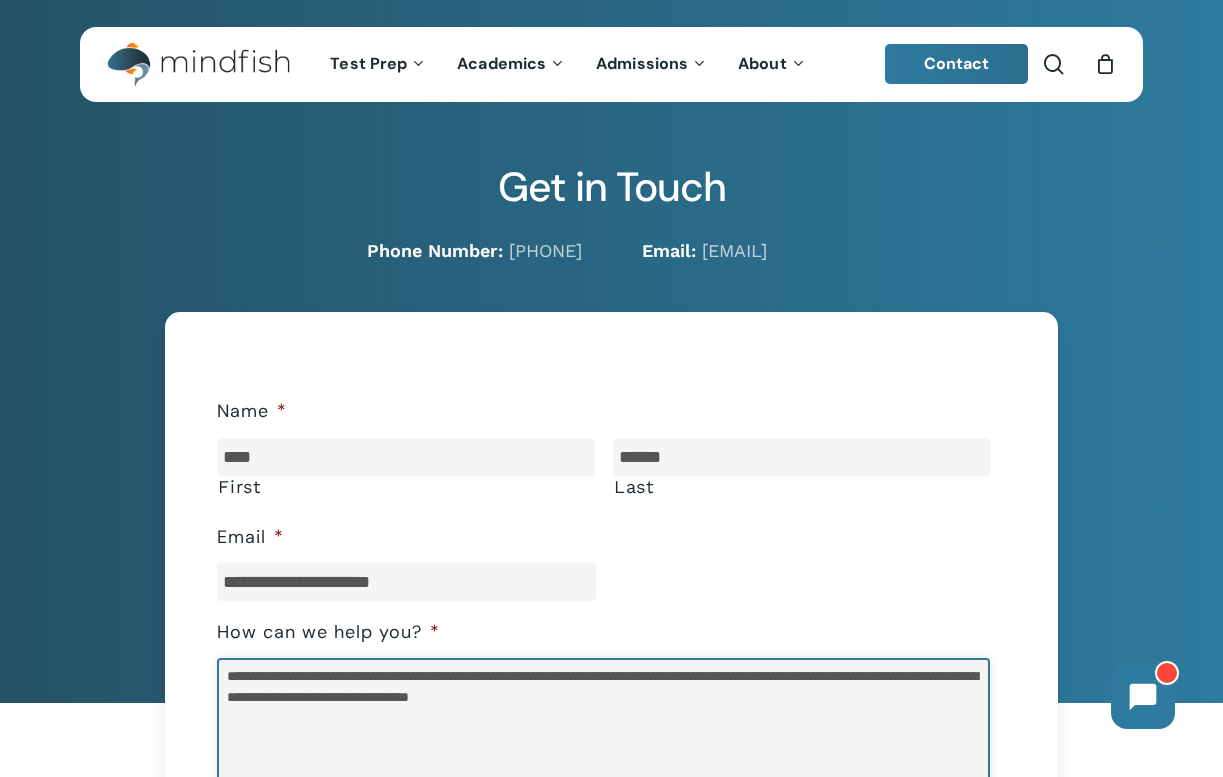 click on "**********" at bounding box center (603, 738) 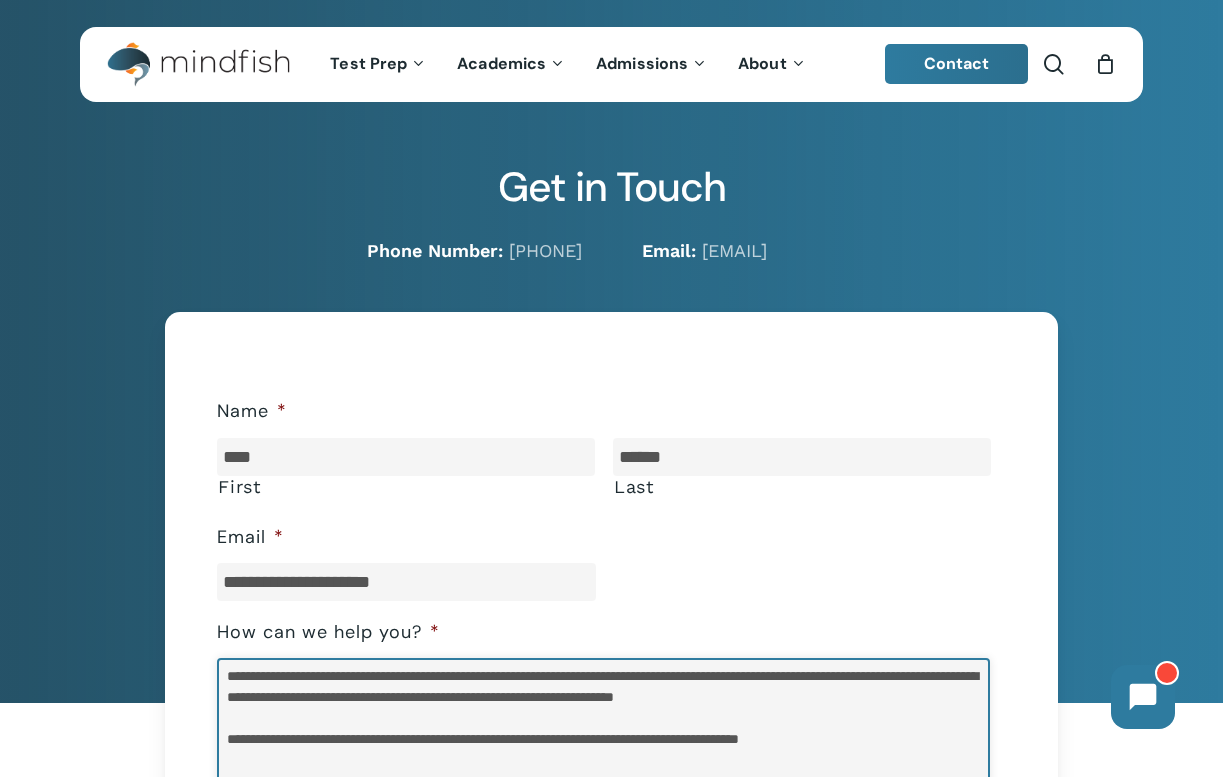 click on "**********" at bounding box center (603, 738) 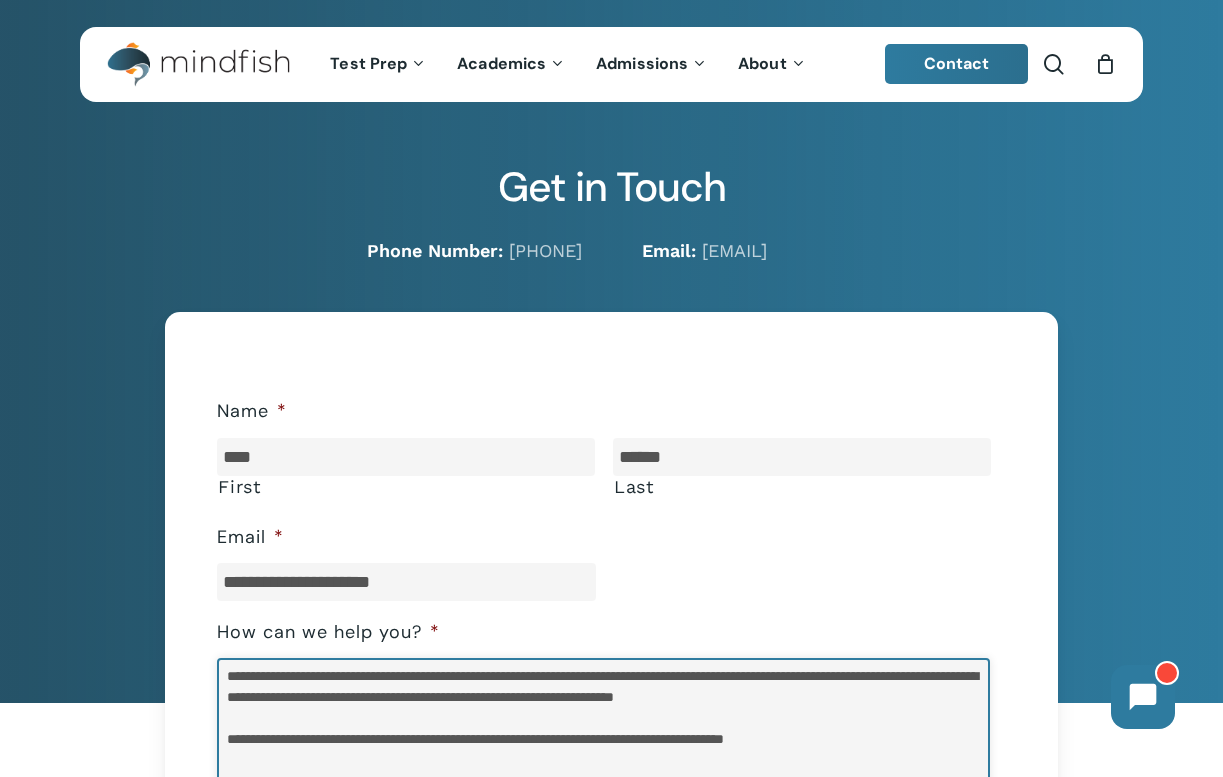 click on "**********" at bounding box center (603, 738) 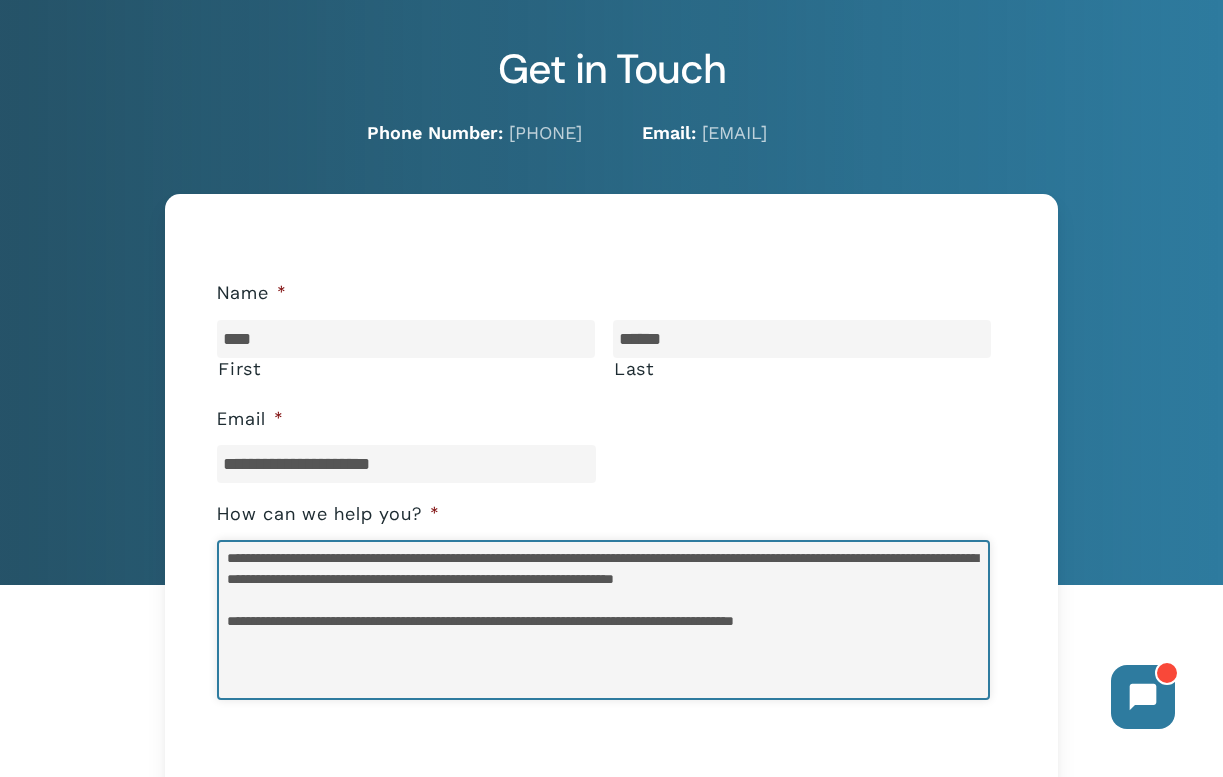 scroll, scrollTop: 120, scrollLeft: 0, axis: vertical 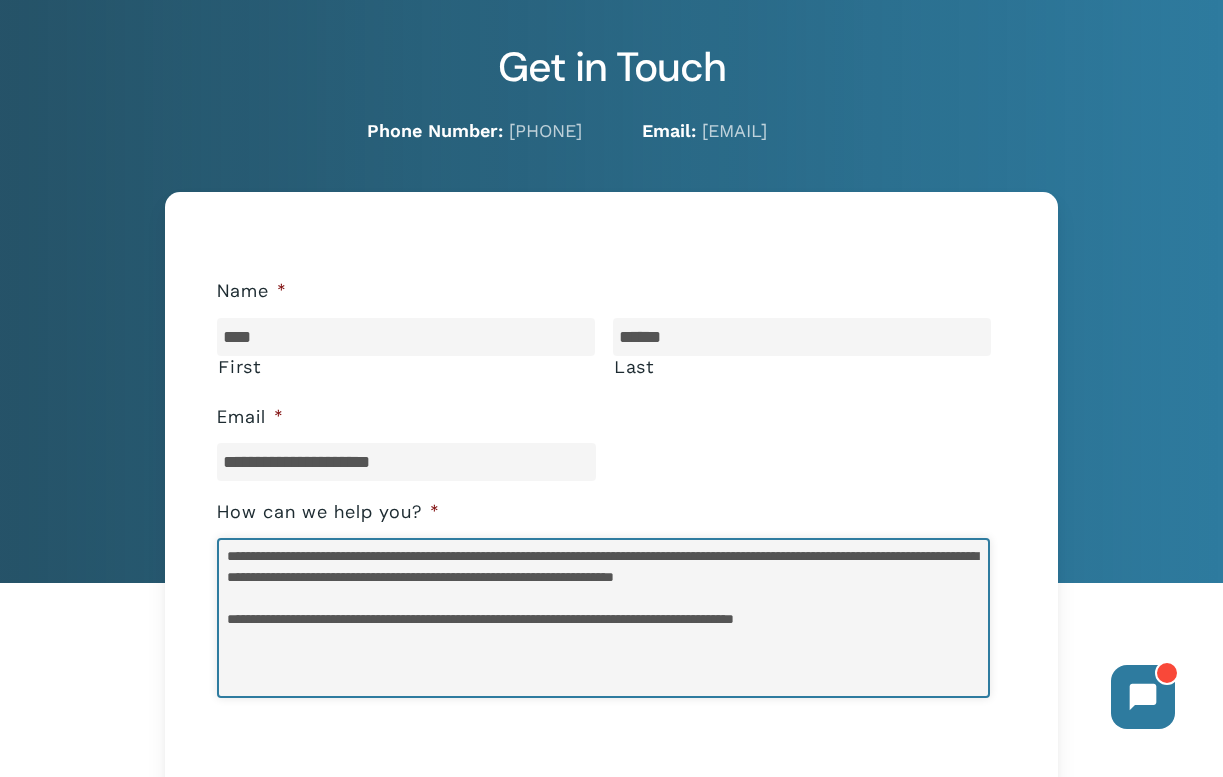 click on "**********" at bounding box center (603, 618) 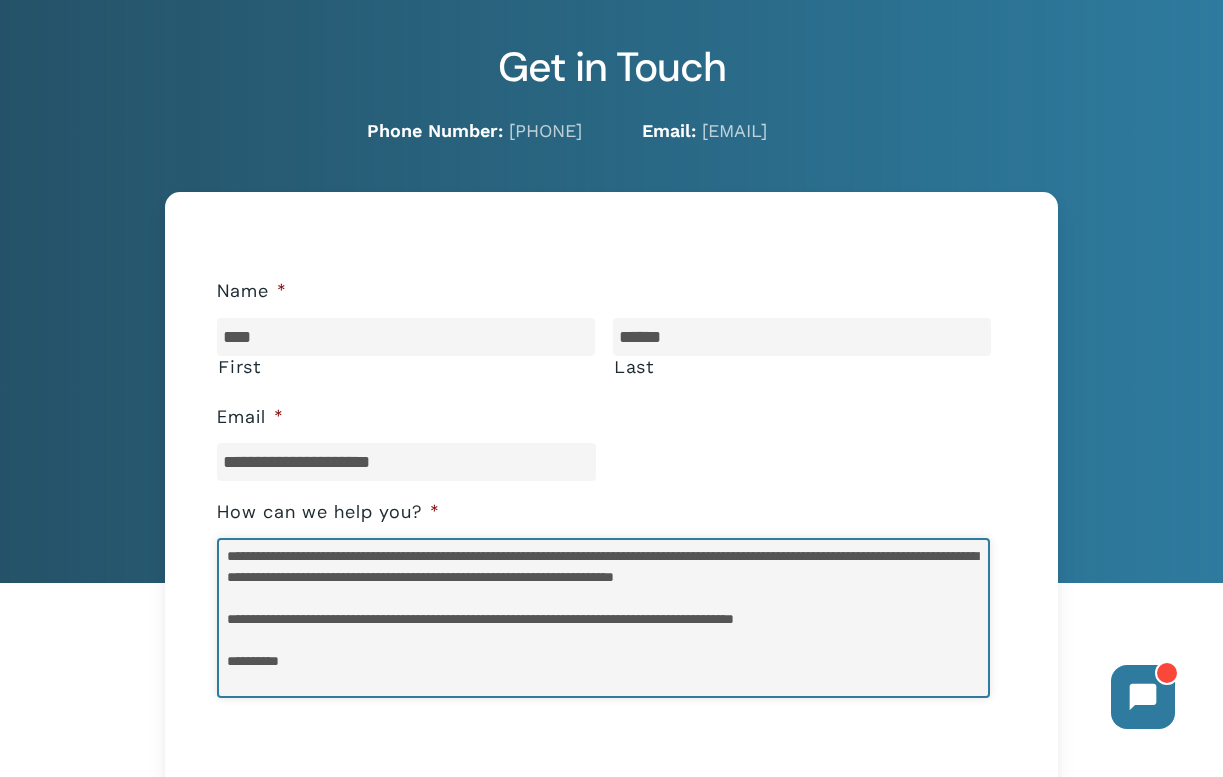 type on "**********" 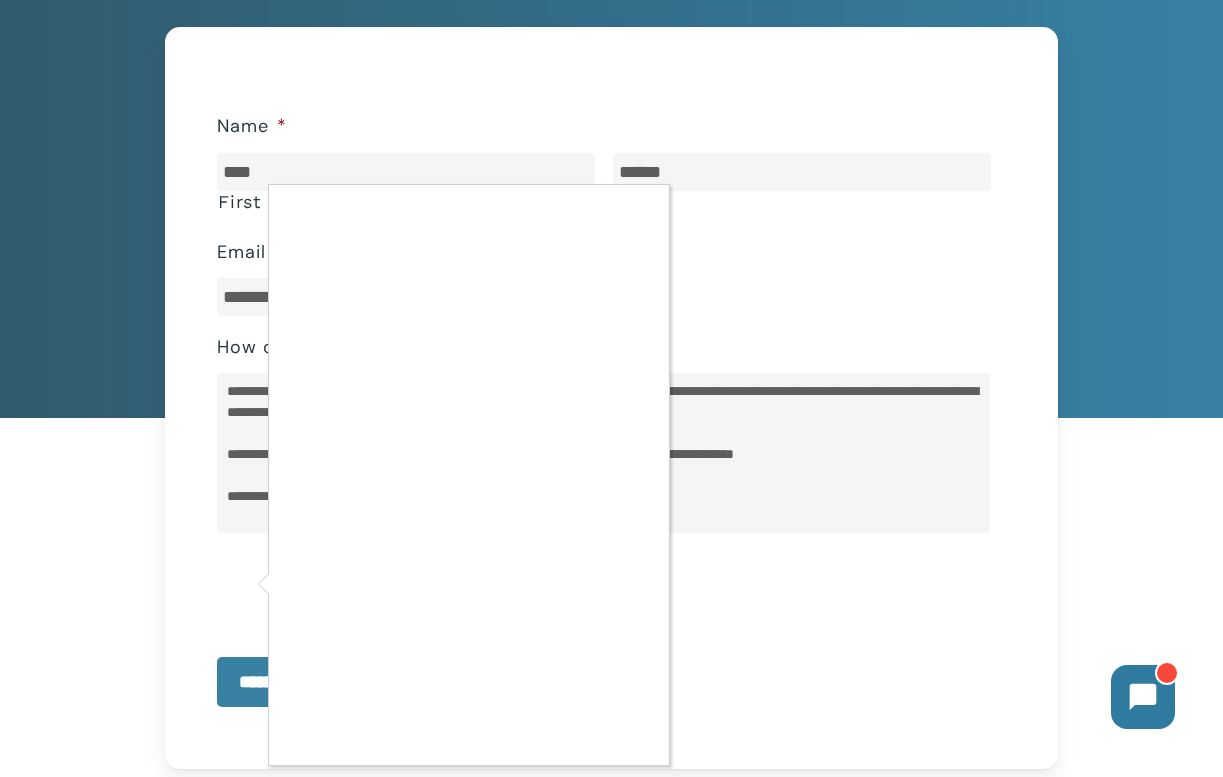 scroll, scrollTop: 290, scrollLeft: 0, axis: vertical 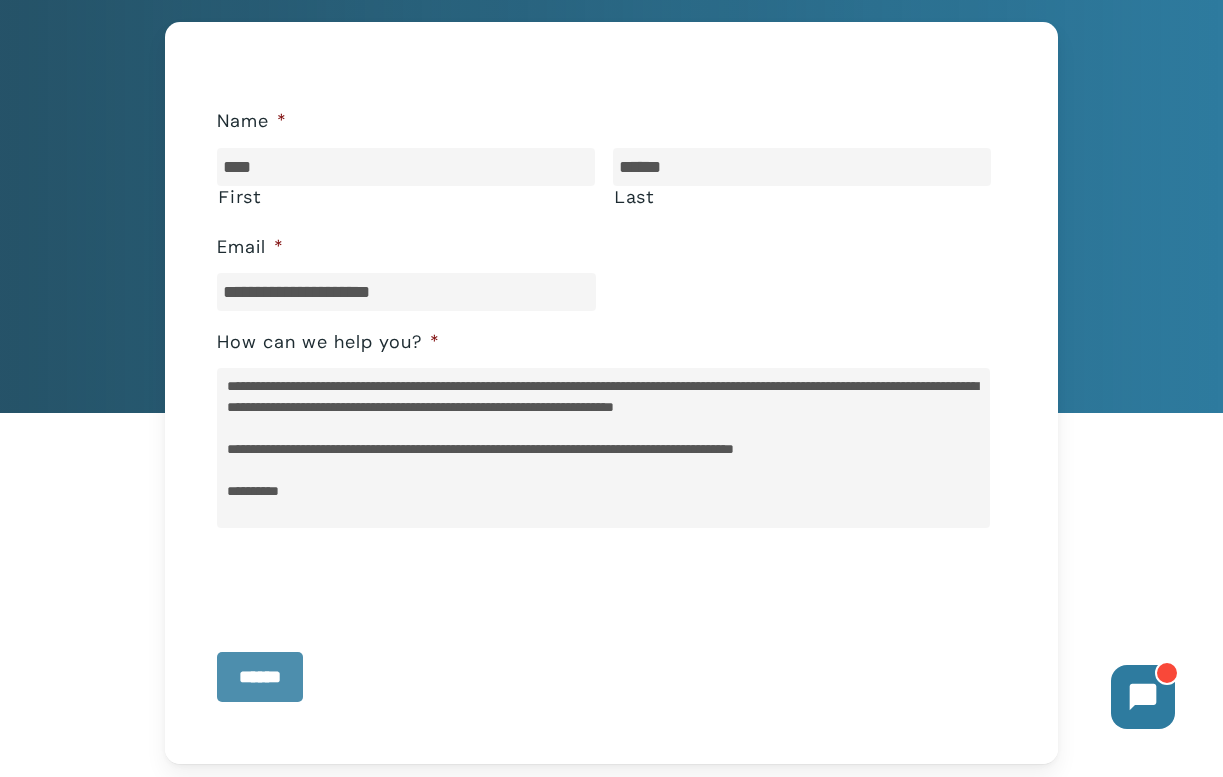 click on "******" at bounding box center [260, 677] 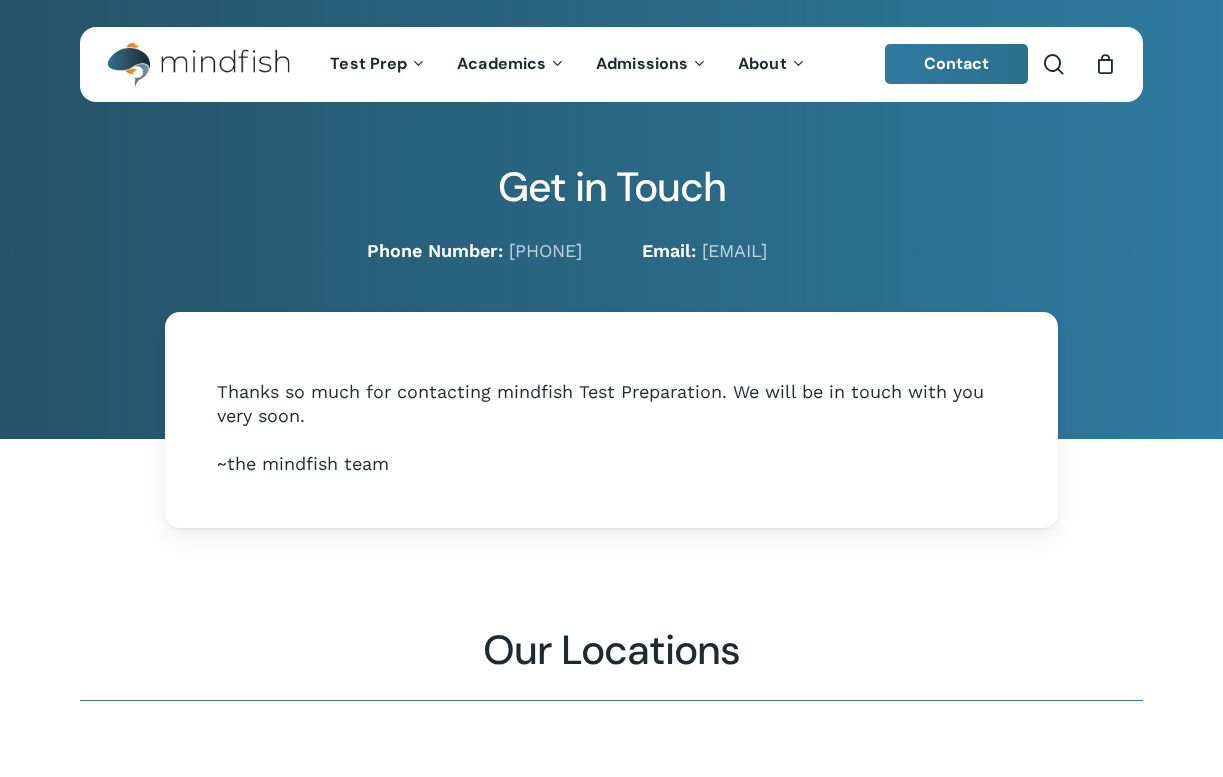 scroll, scrollTop: 0, scrollLeft: 0, axis: both 